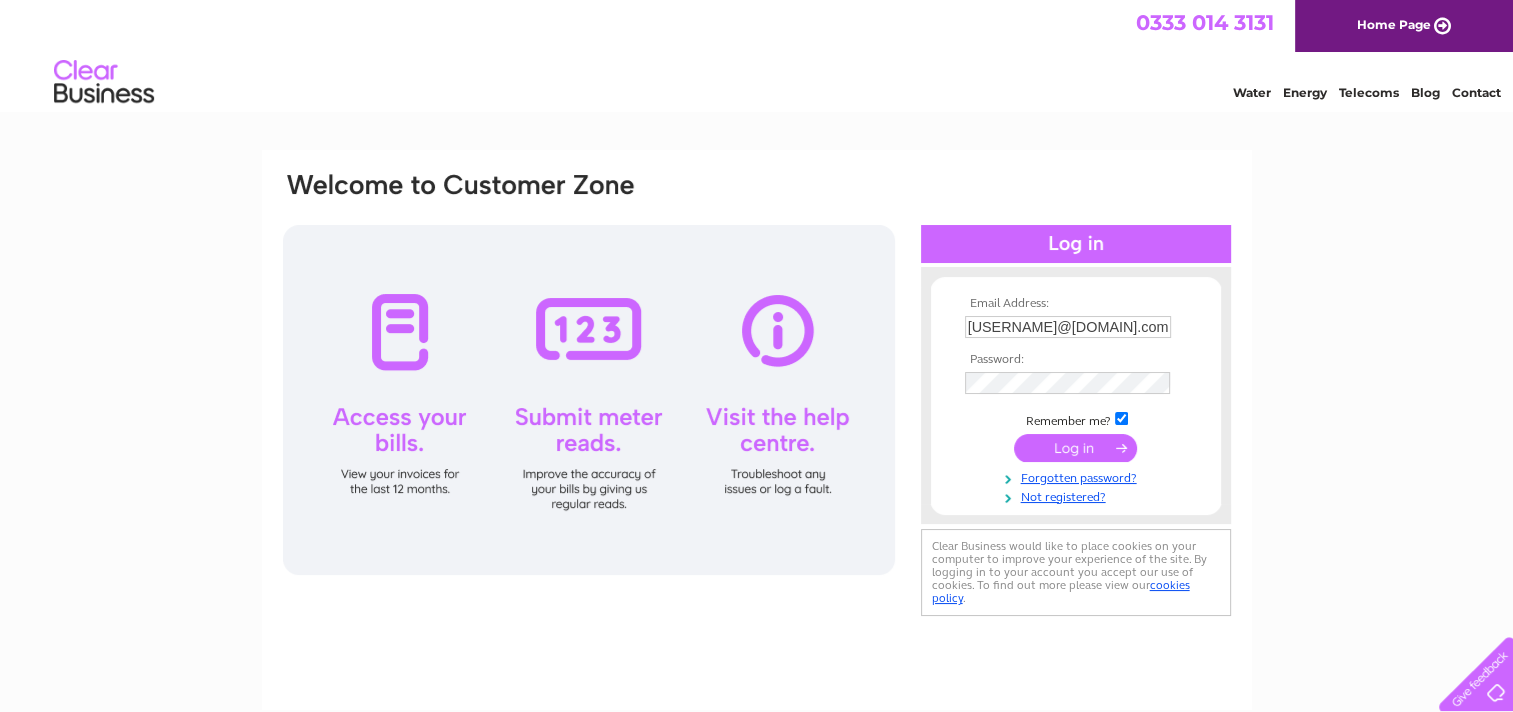 scroll, scrollTop: 0, scrollLeft: 0, axis: both 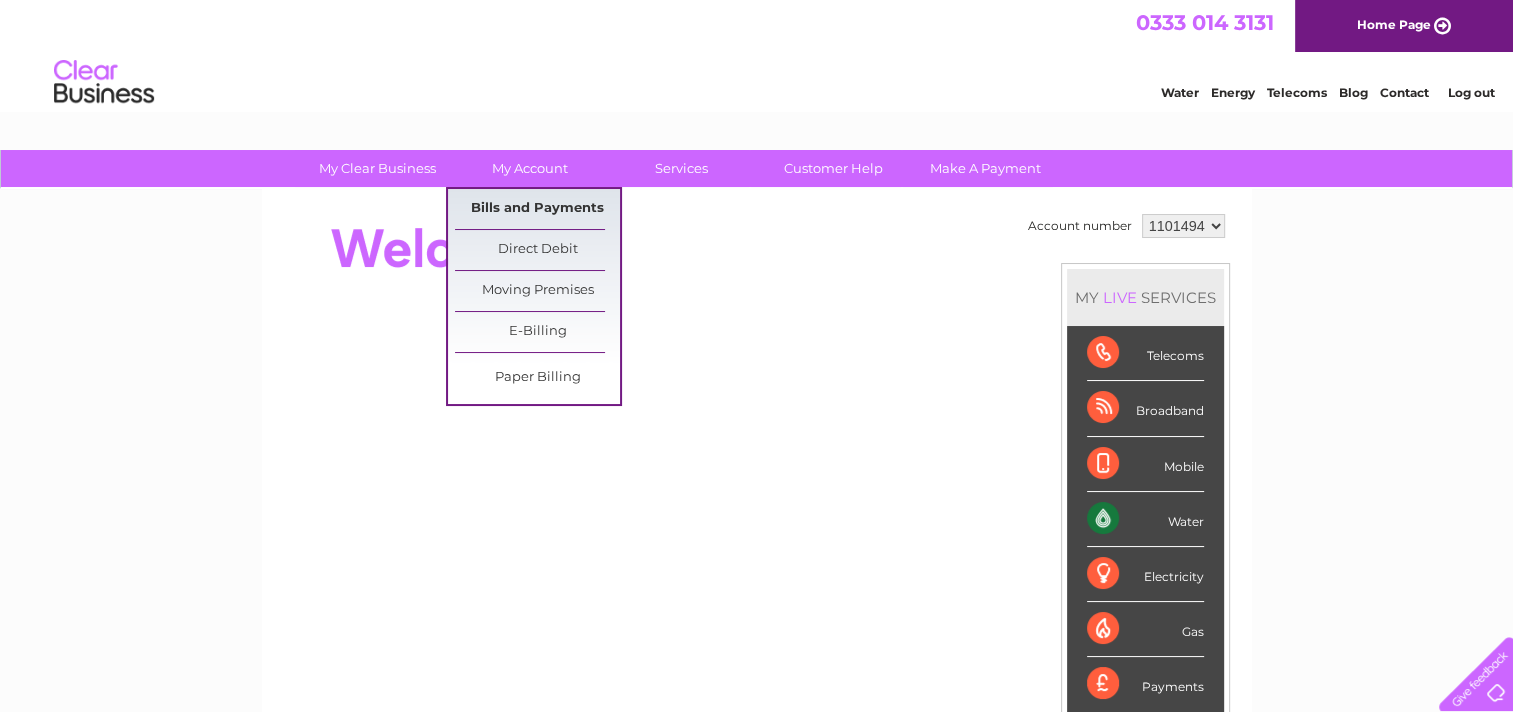 click on "Bills and Payments" at bounding box center (537, 209) 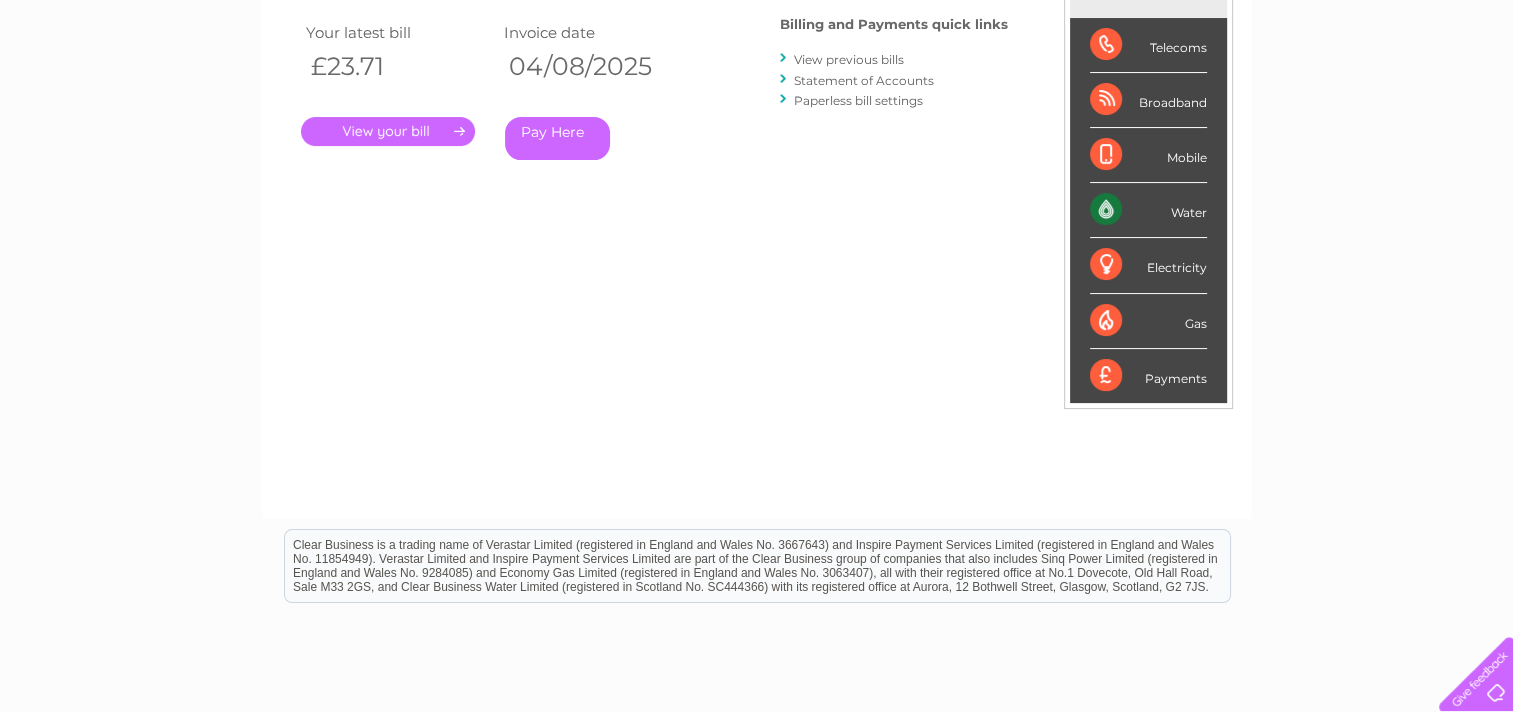 scroll, scrollTop: 200, scrollLeft: 0, axis: vertical 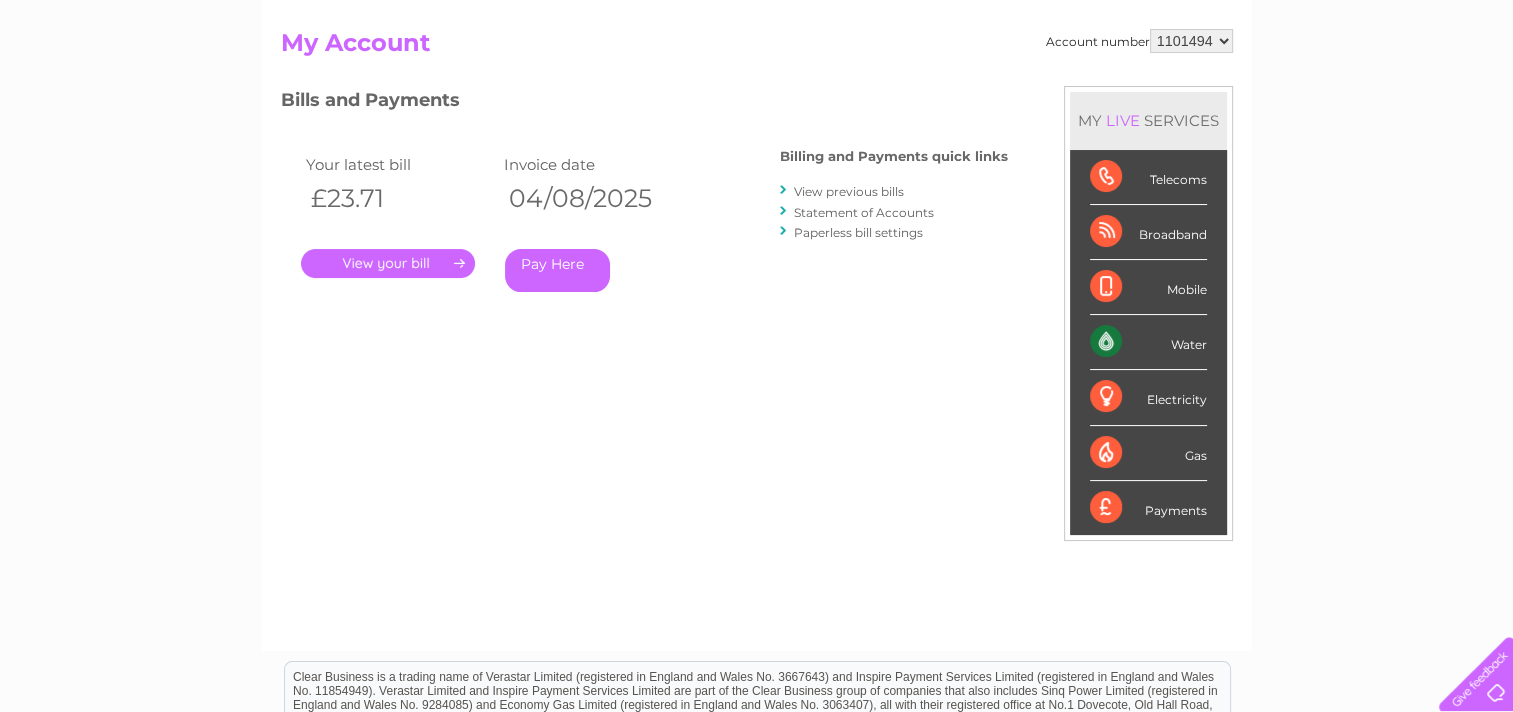 click on "Statement of Accounts" at bounding box center (864, 212) 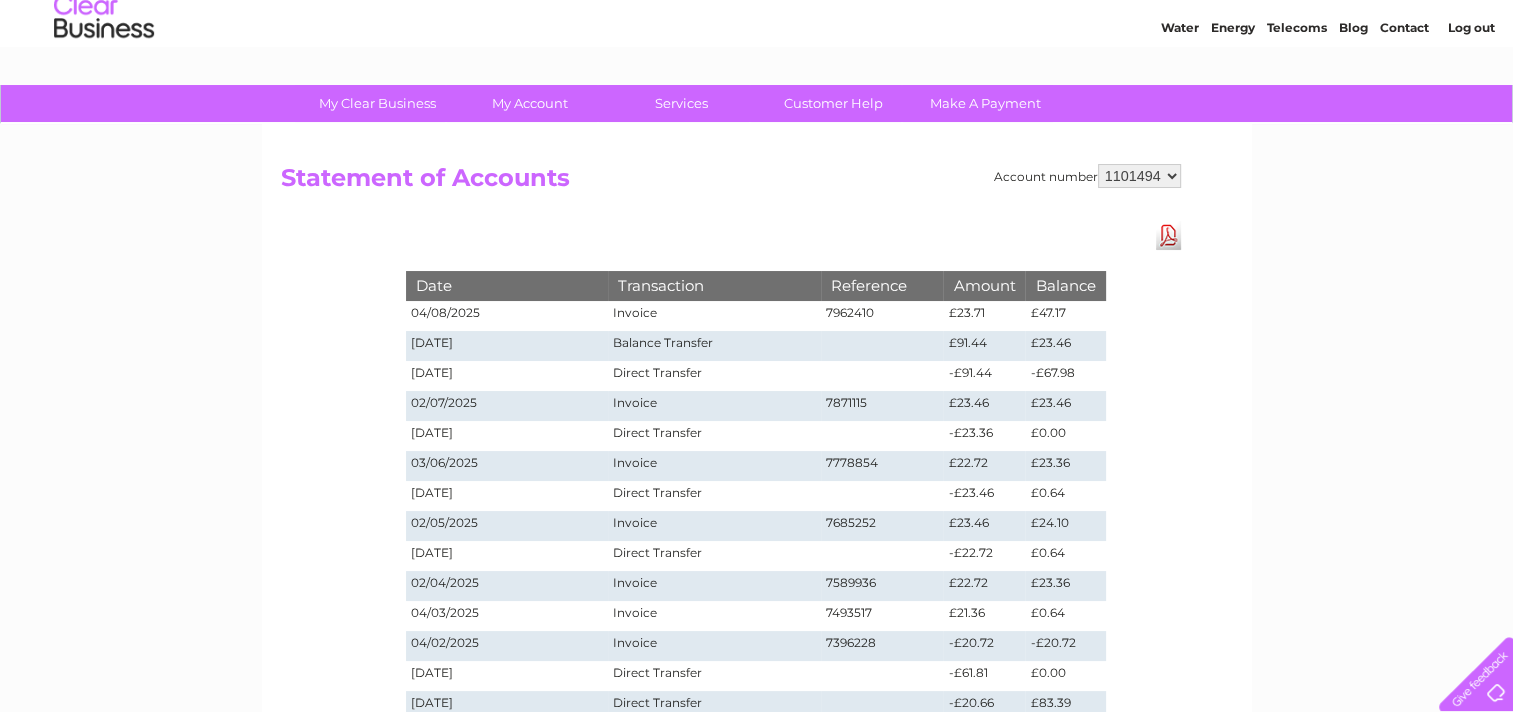 scroll, scrollTop: 100, scrollLeft: 0, axis: vertical 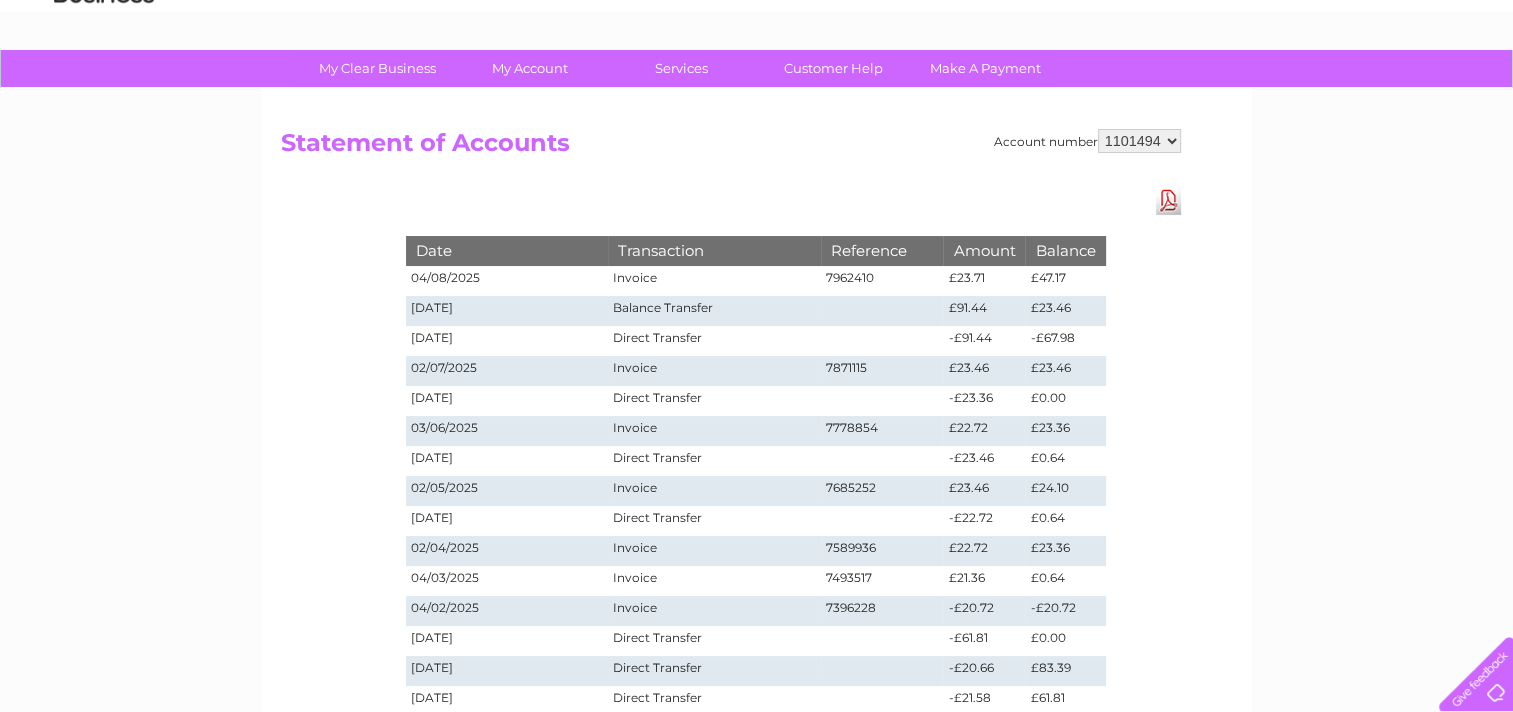 click on "Direct Transfer" at bounding box center [714, 341] 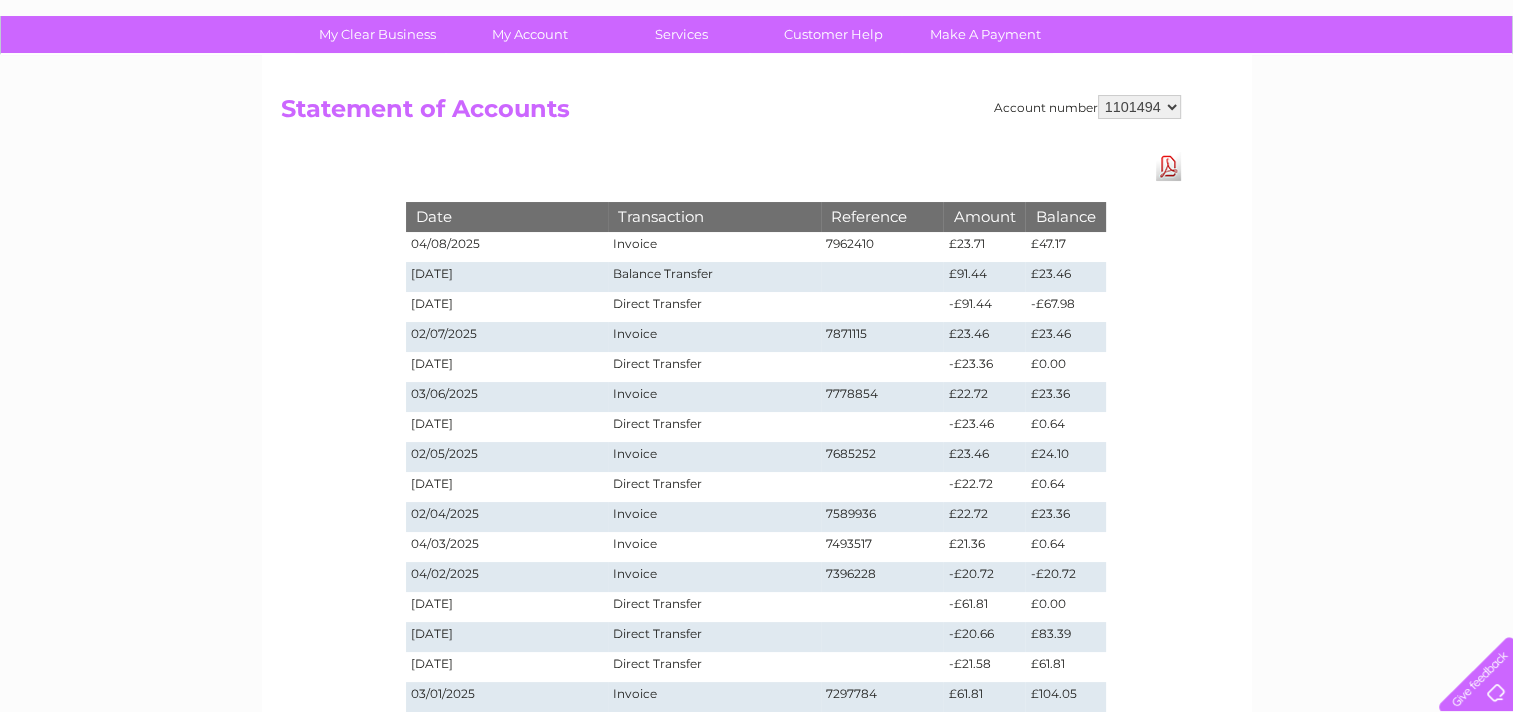scroll, scrollTop: 100, scrollLeft: 0, axis: vertical 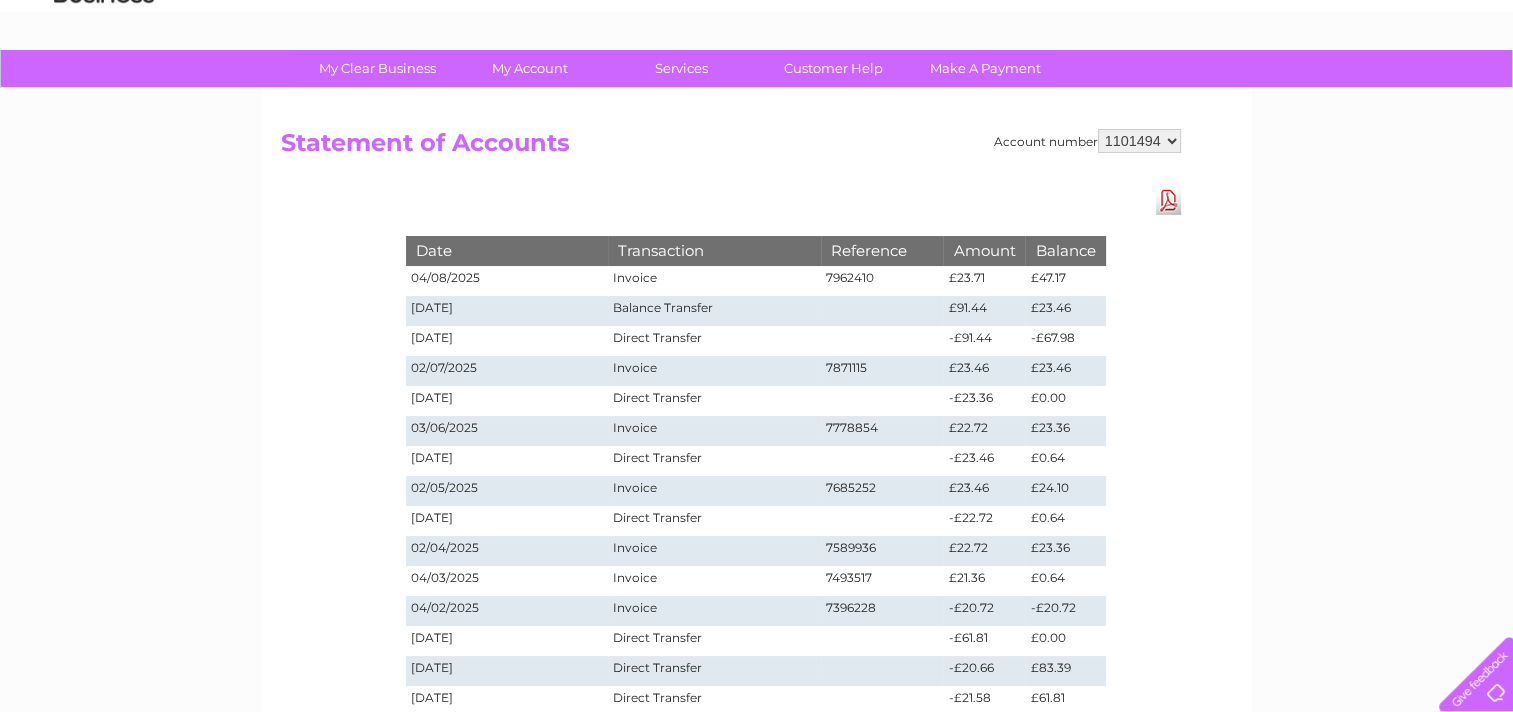 click on "Direct Transfer" at bounding box center [714, 341] 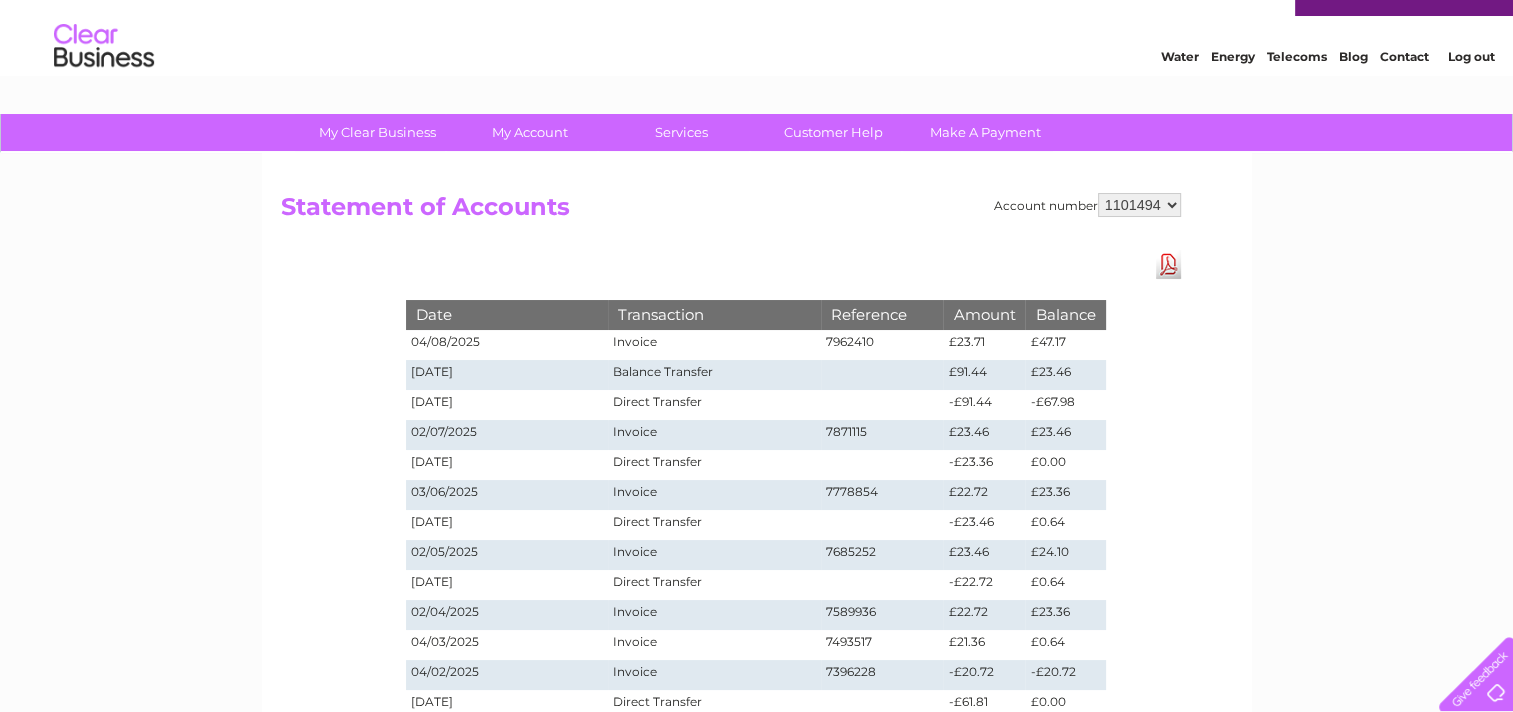 scroll, scrollTop: 100, scrollLeft: 0, axis: vertical 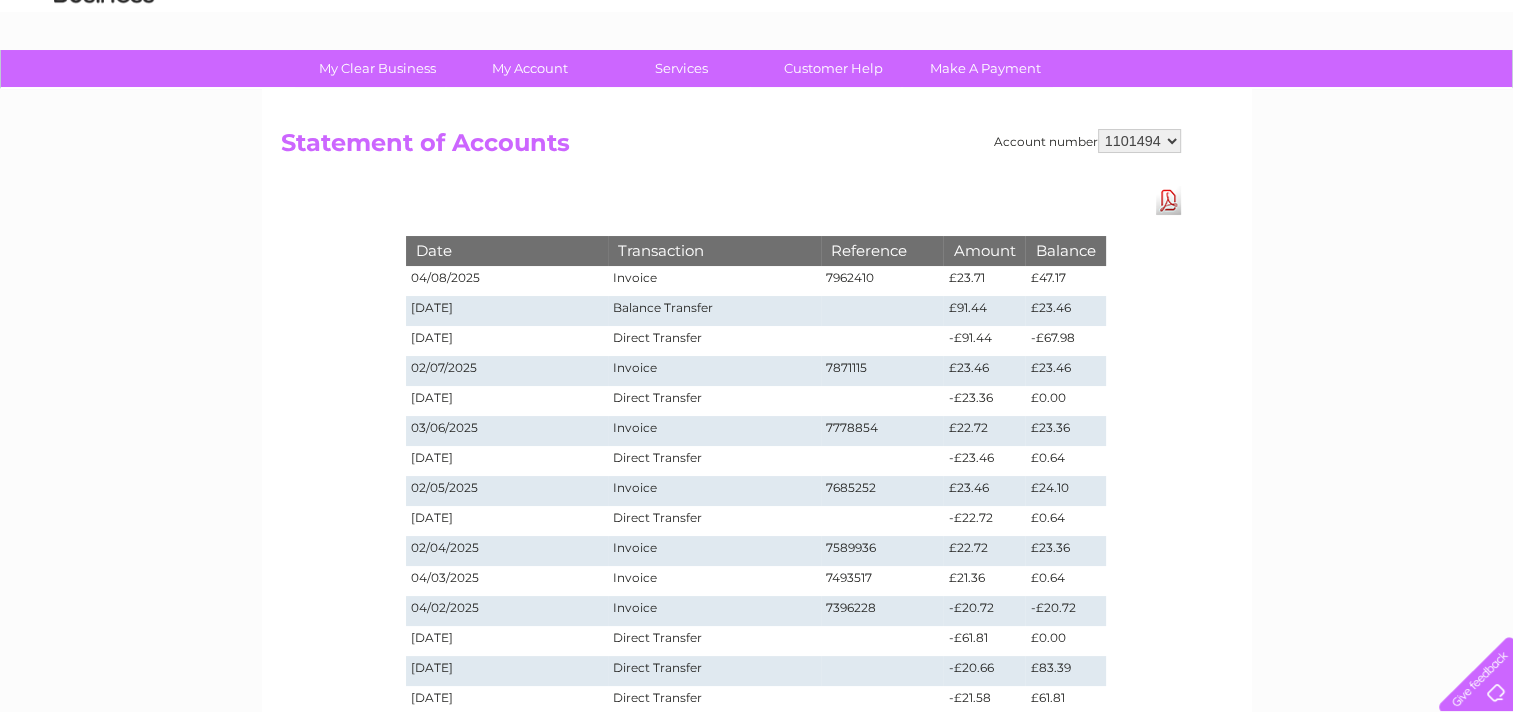 click on "7962410" at bounding box center [882, 281] 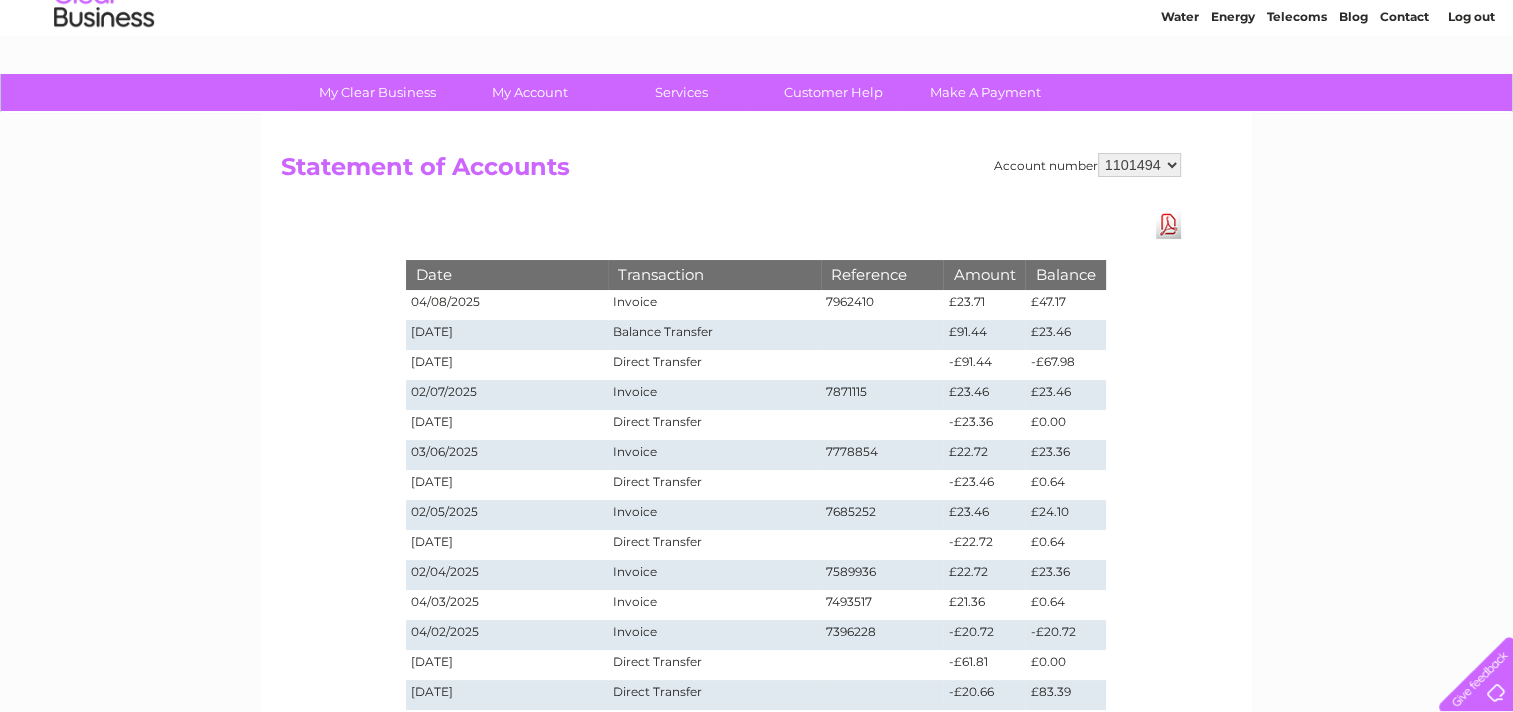 scroll, scrollTop: 0, scrollLeft: 0, axis: both 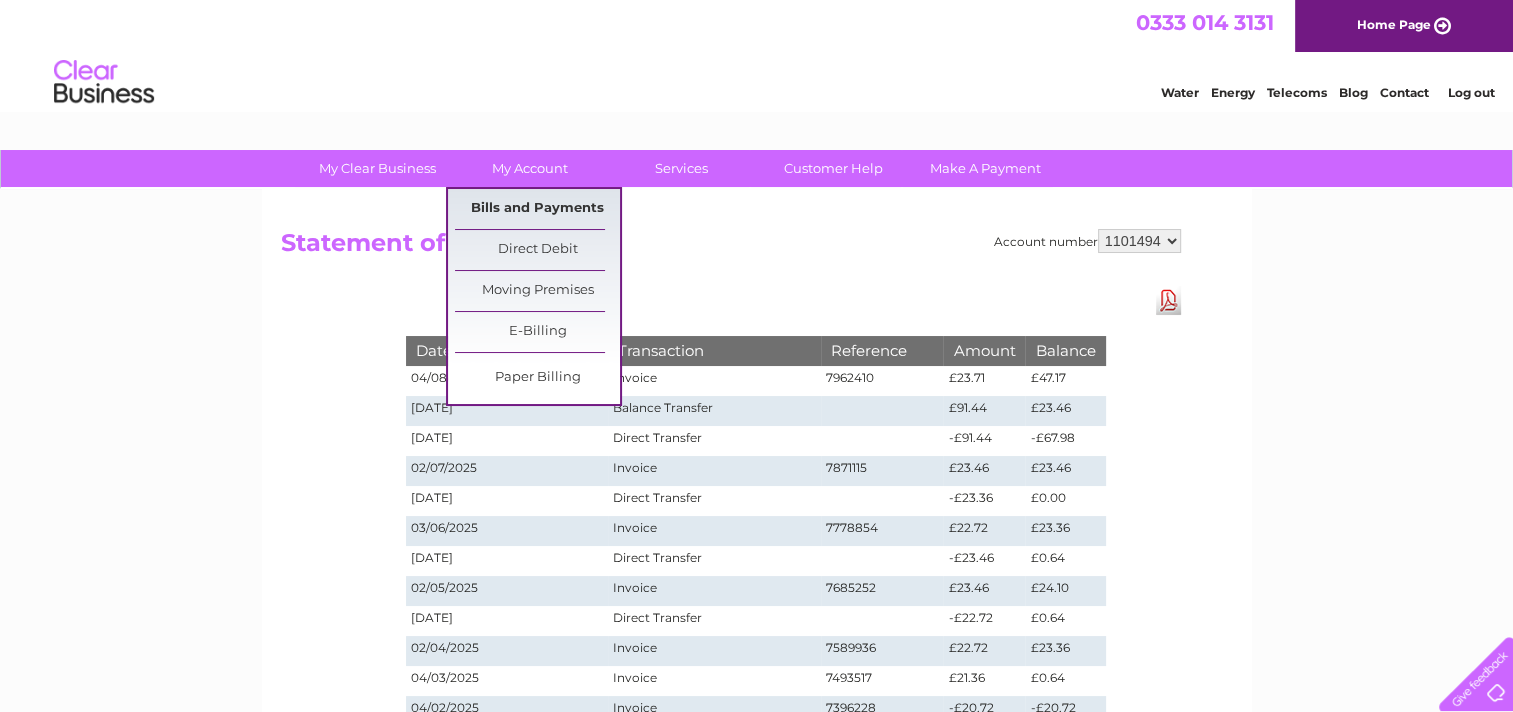 click on "Bills and Payments" at bounding box center (537, 209) 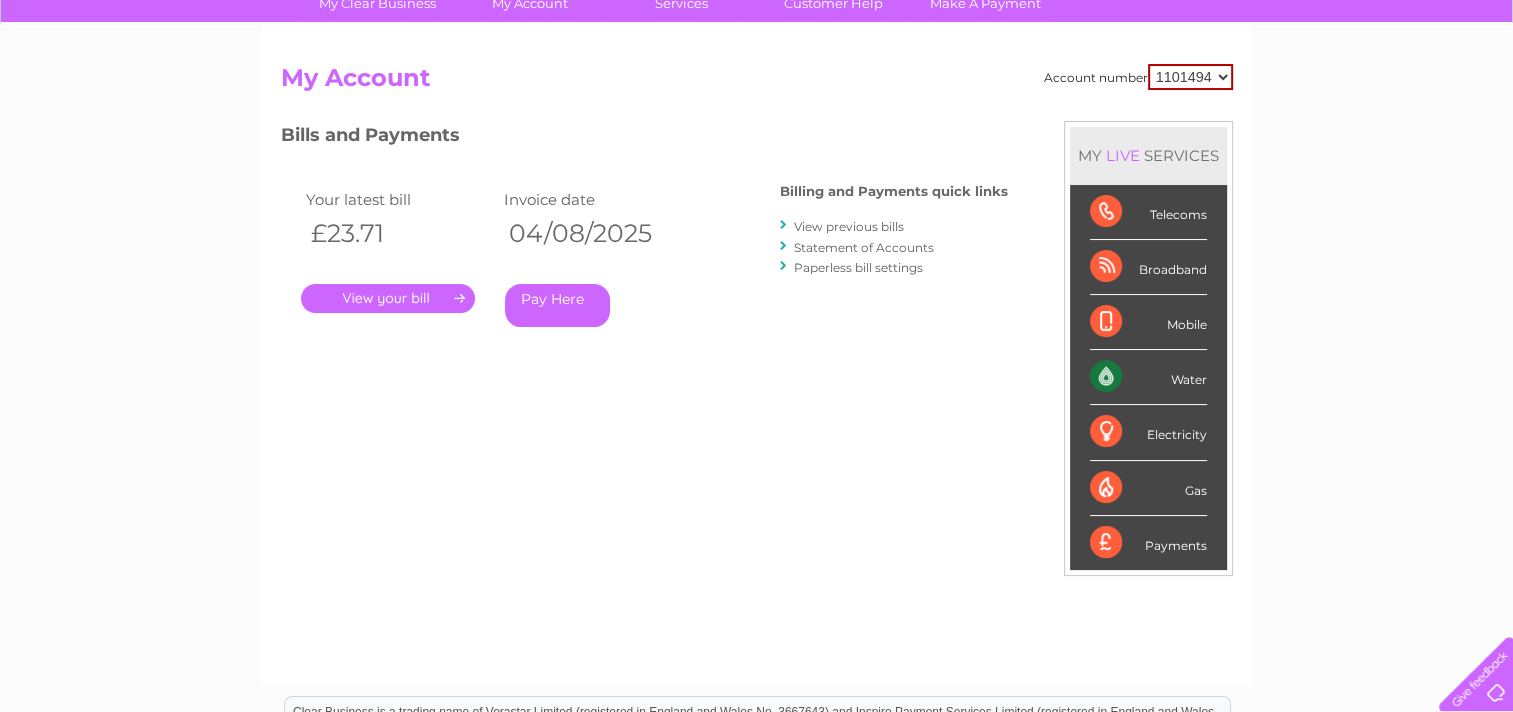 scroll, scrollTop: 200, scrollLeft: 0, axis: vertical 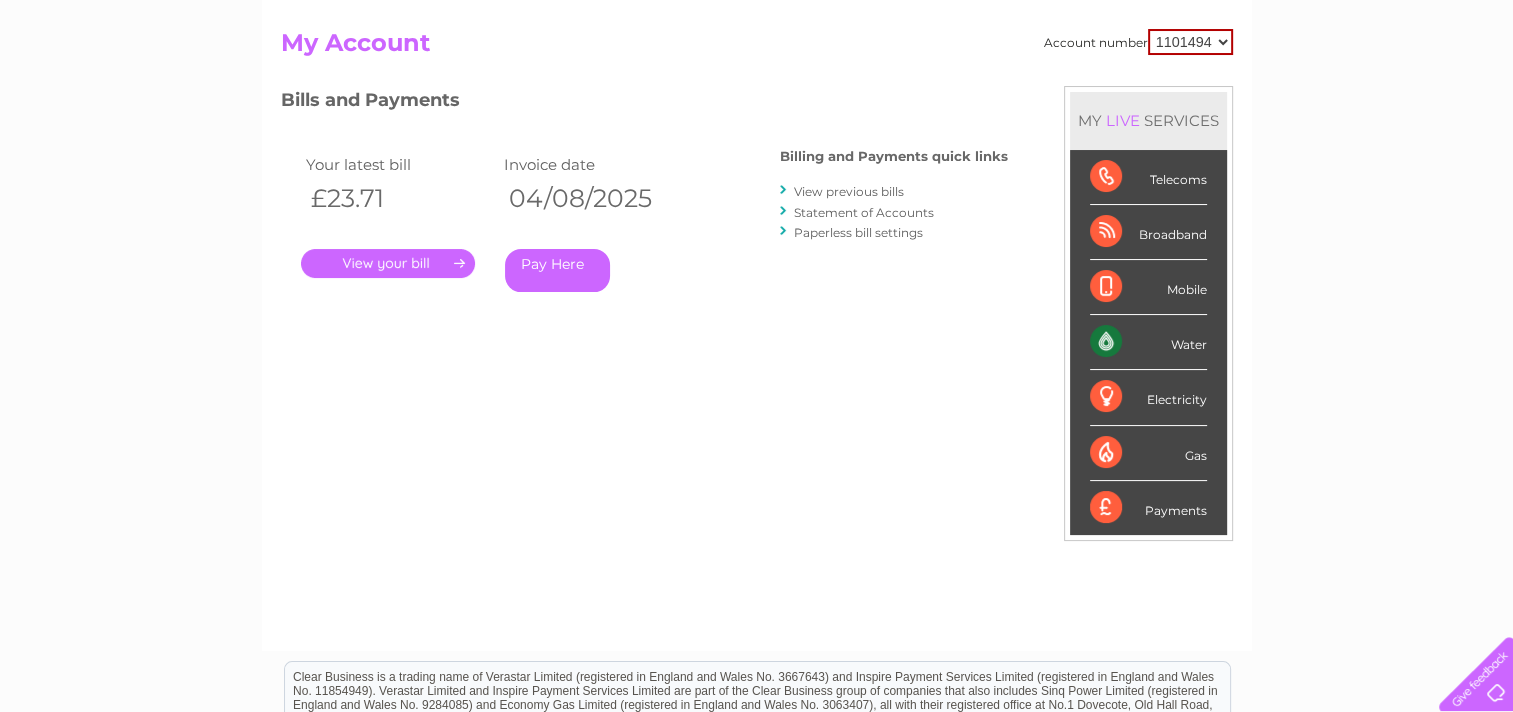 click on "." at bounding box center [388, 263] 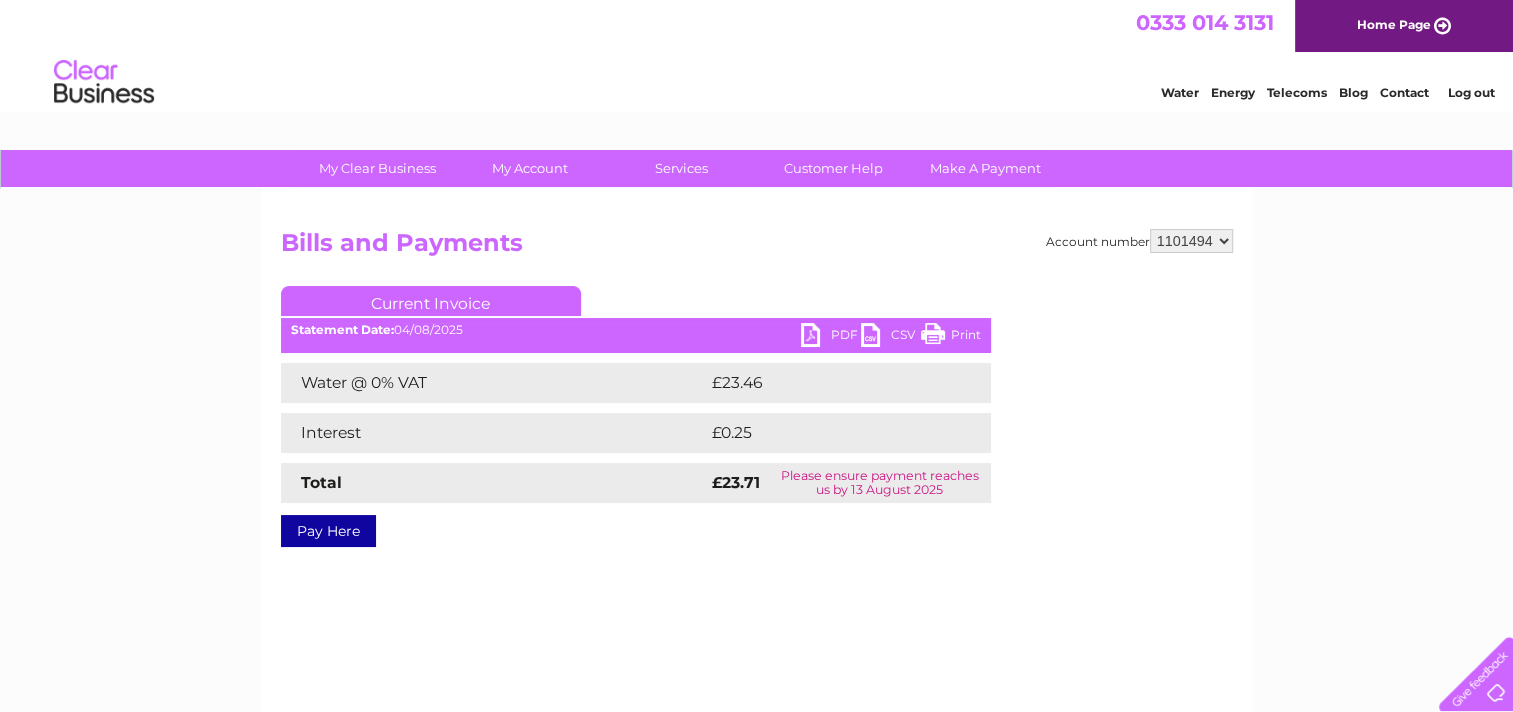 scroll, scrollTop: 0, scrollLeft: 0, axis: both 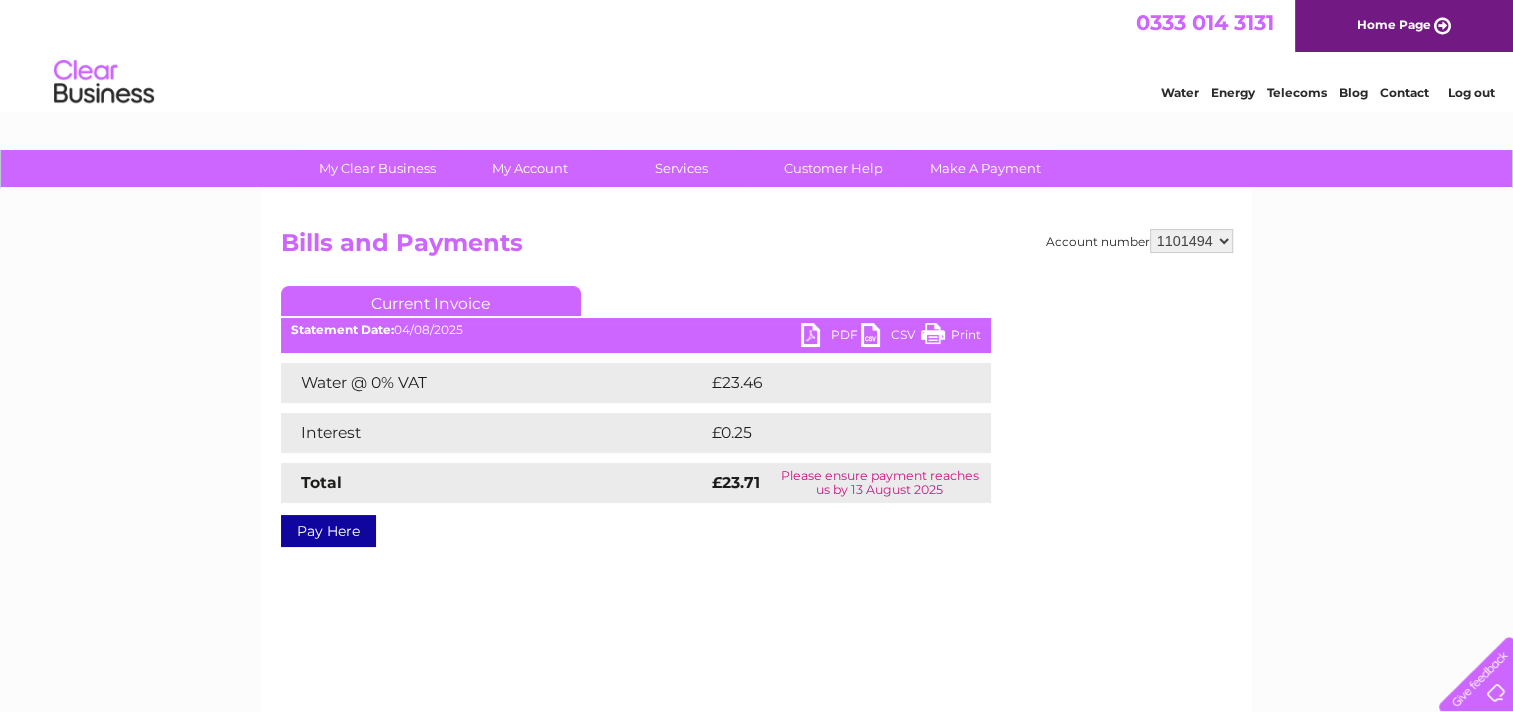 click on "PDF" at bounding box center [831, 337] 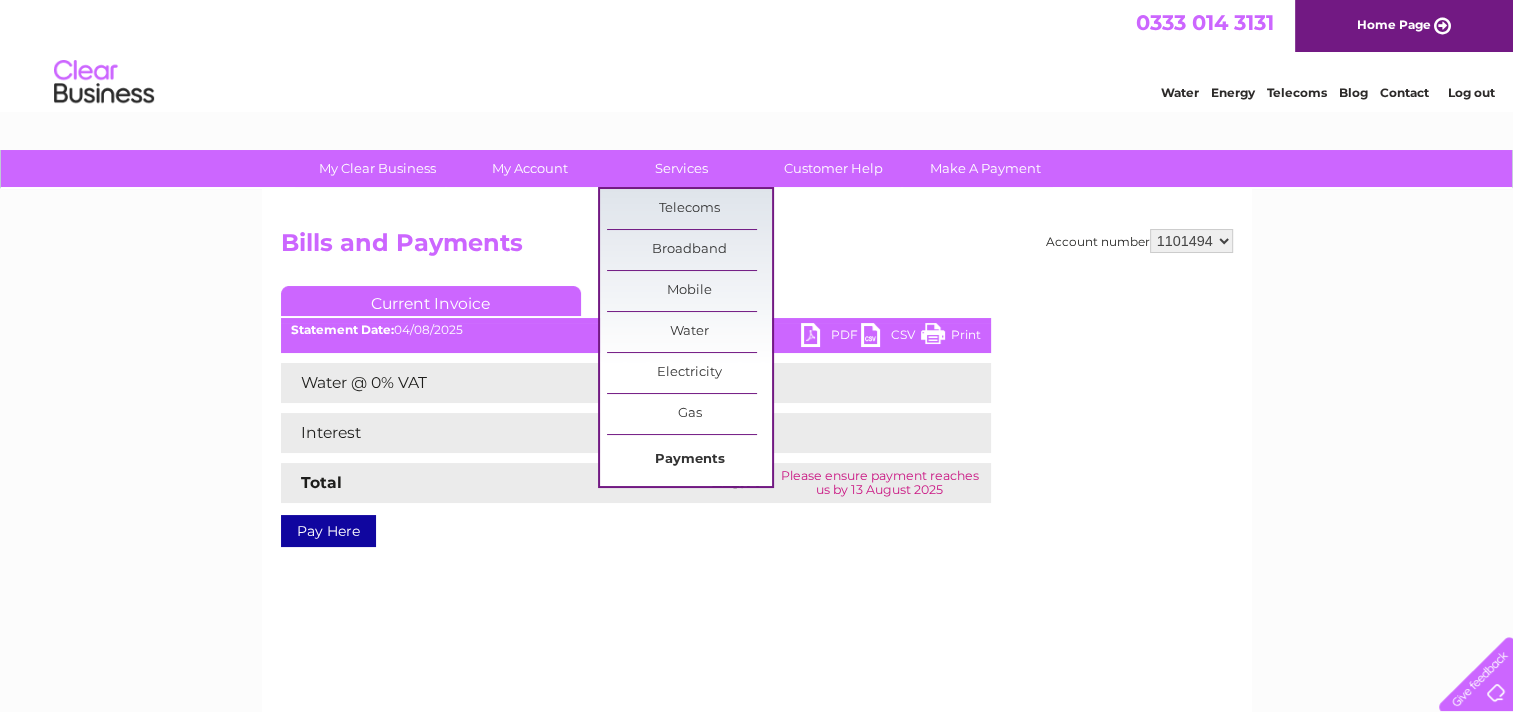 click on "Payments" at bounding box center [689, 460] 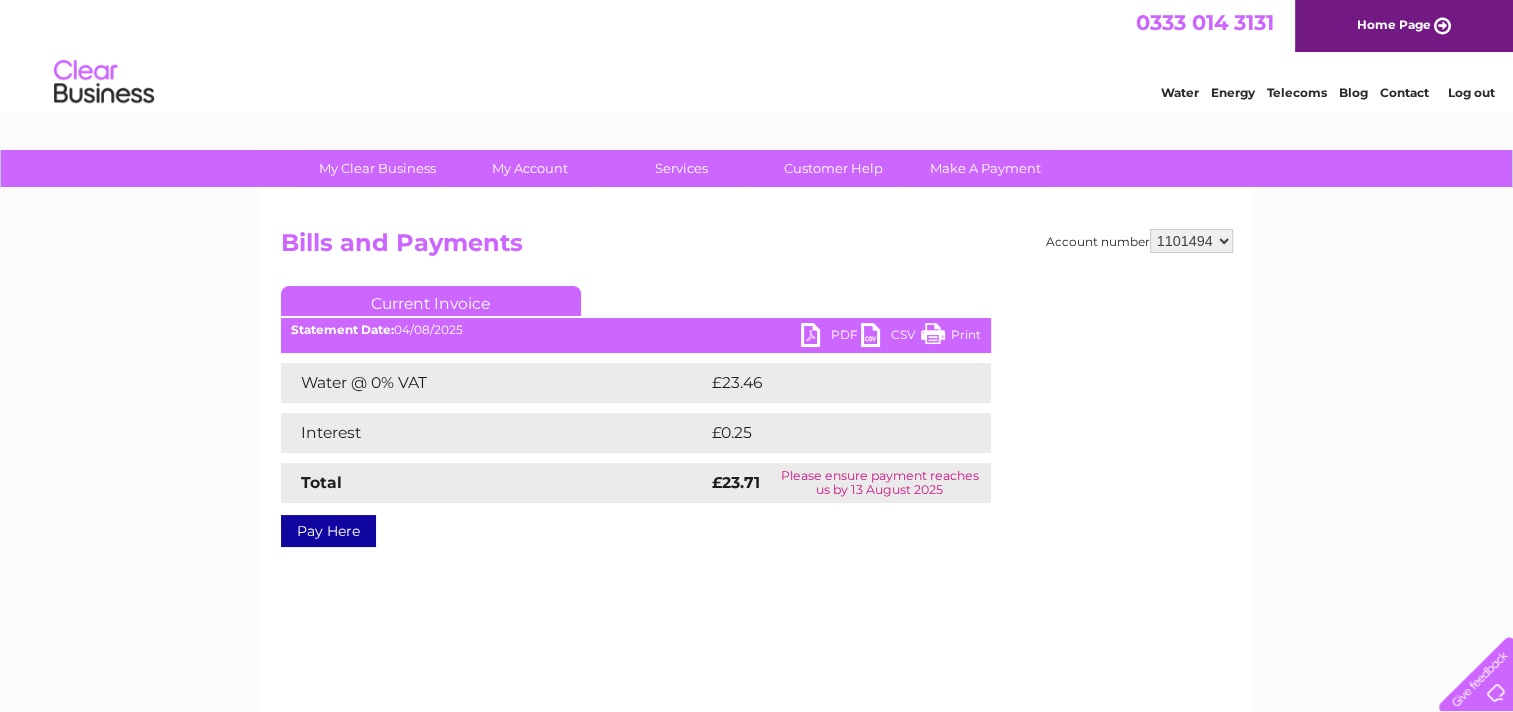 scroll, scrollTop: 0, scrollLeft: 0, axis: both 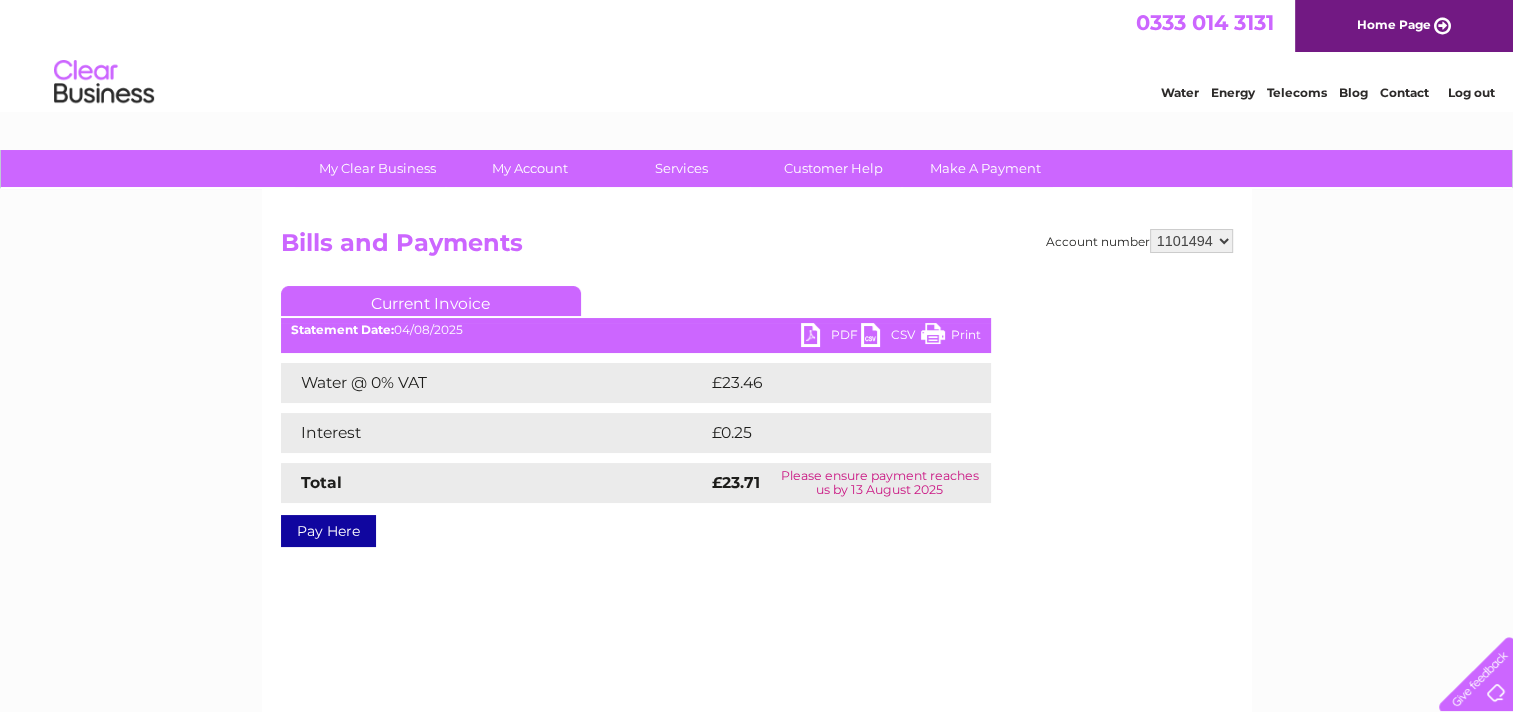 click on "Log out" at bounding box center (1470, 92) 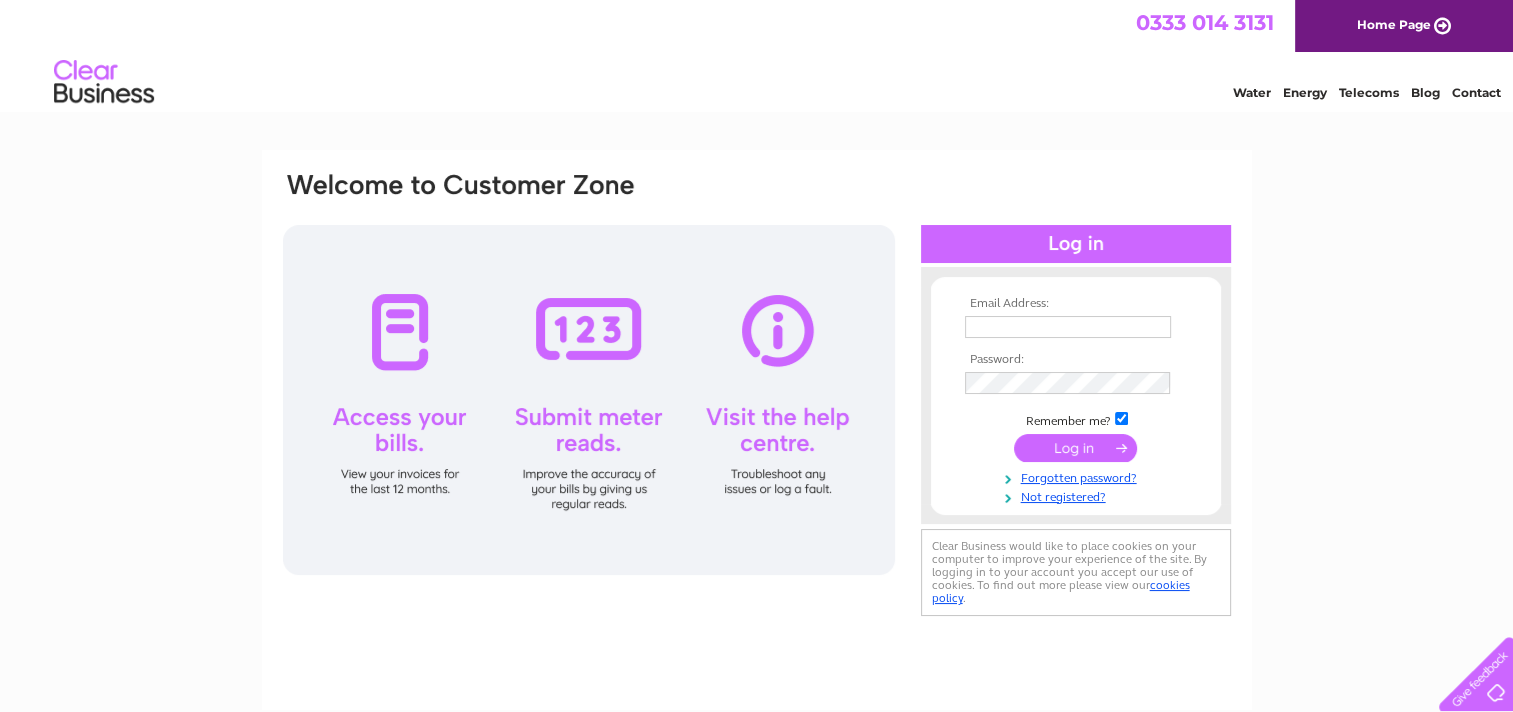 scroll, scrollTop: 0, scrollLeft: 0, axis: both 